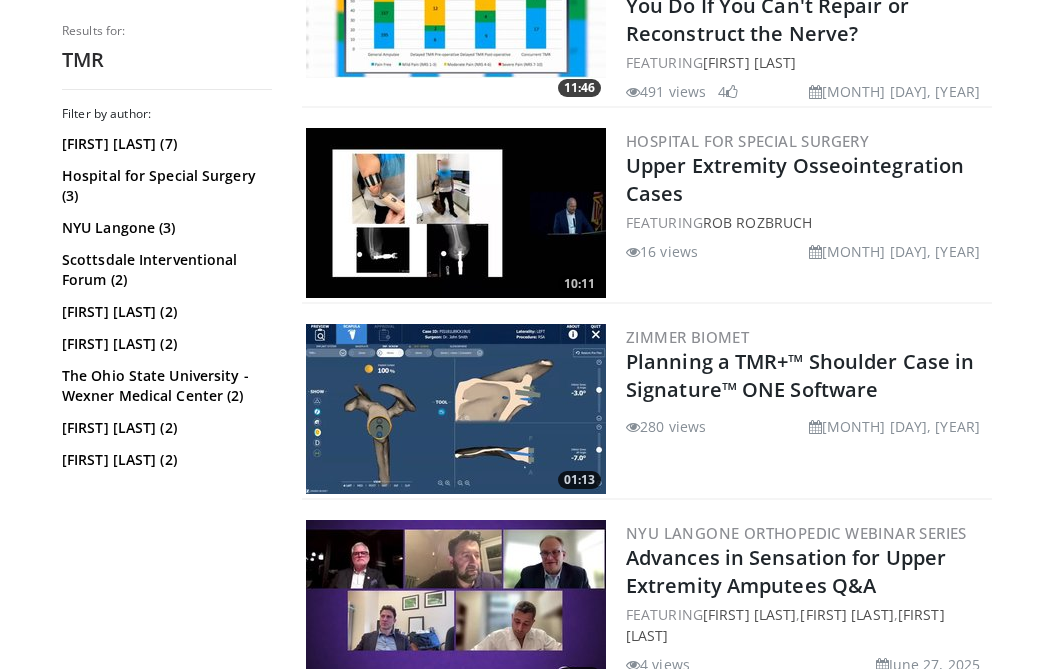 scroll, scrollTop: 0, scrollLeft: 0, axis: both 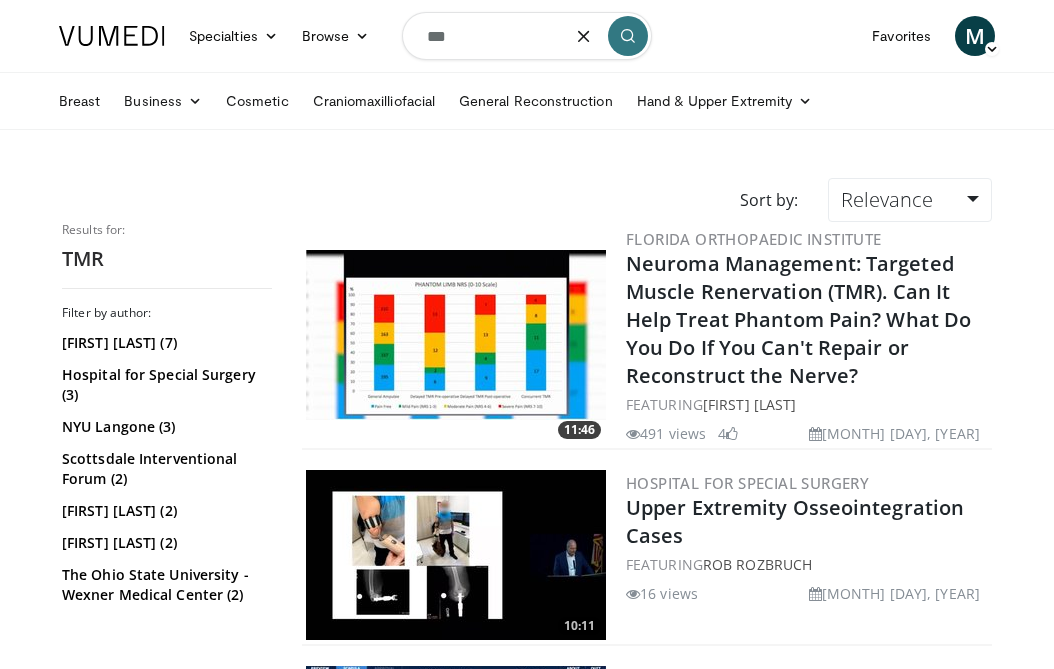 click on "***" at bounding box center [527, 36] 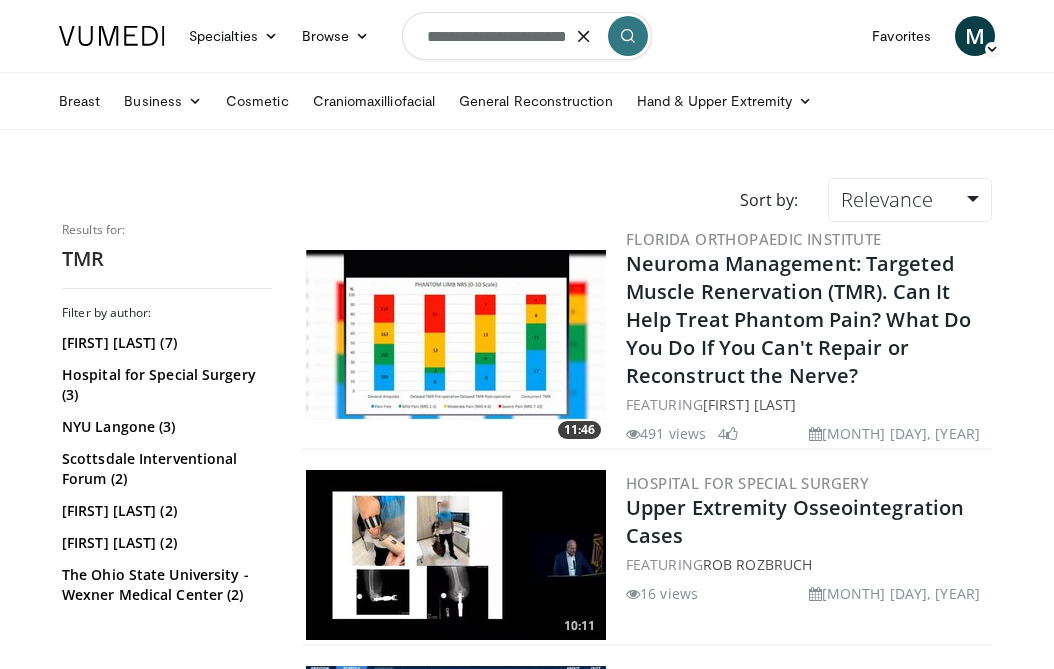 scroll, scrollTop: 0, scrollLeft: 38, axis: horizontal 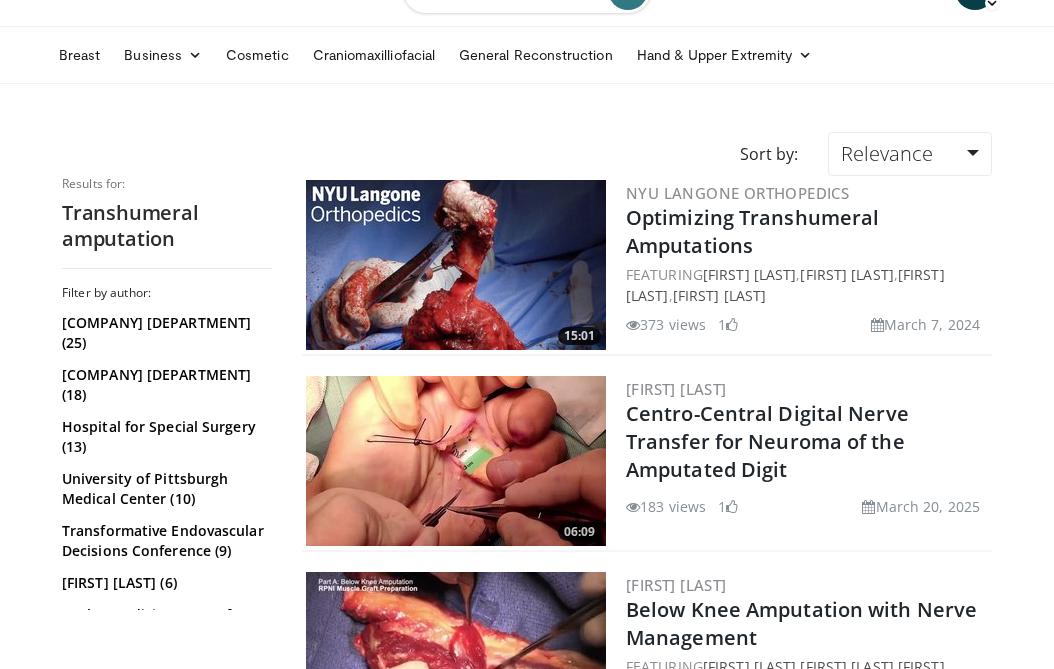 click at bounding box center (456, 265) 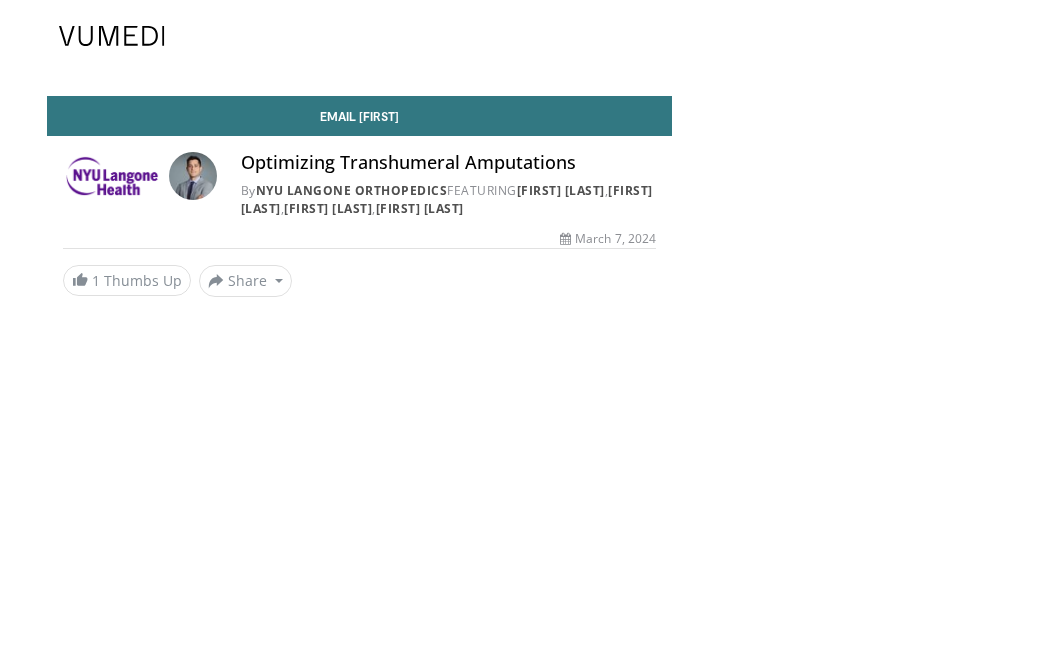 scroll, scrollTop: 0, scrollLeft: 0, axis: both 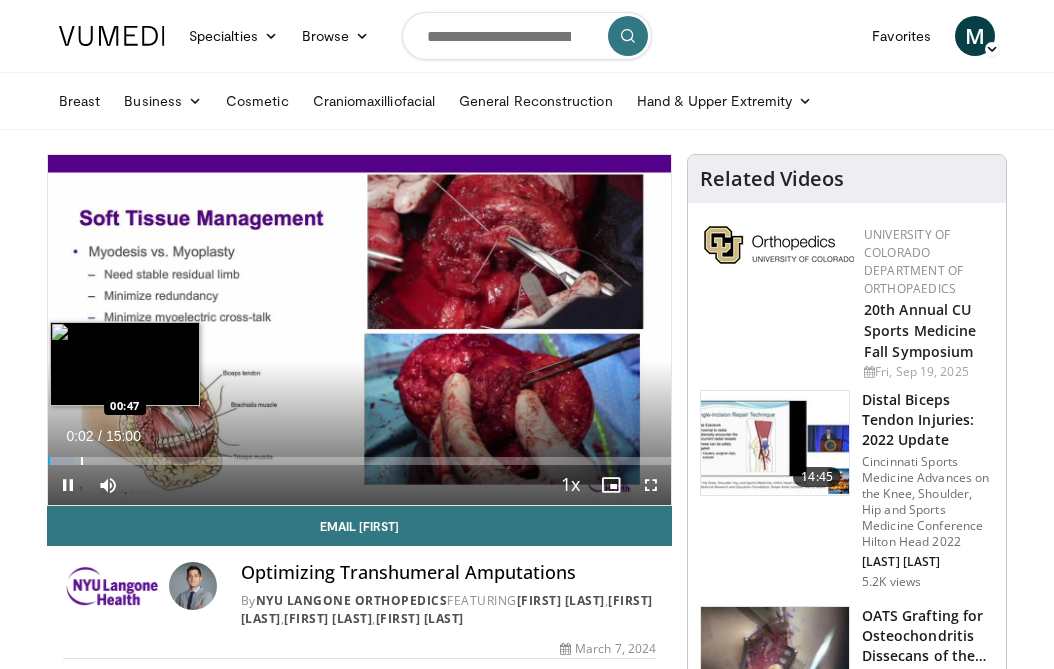 click at bounding box center [82, 461] 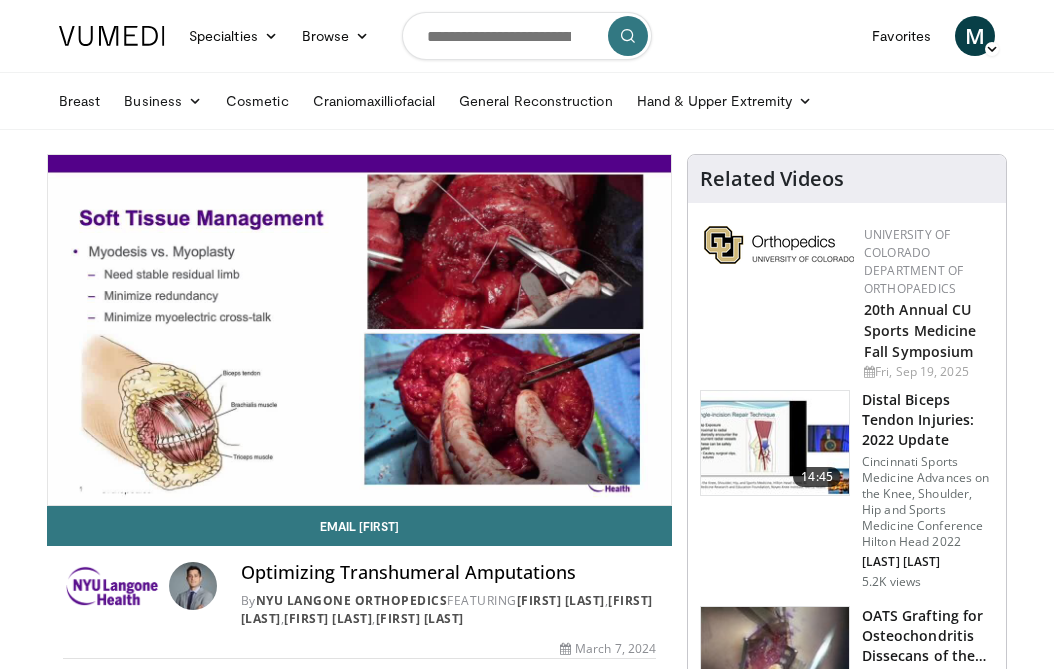 click on "**********" at bounding box center [359, 330] 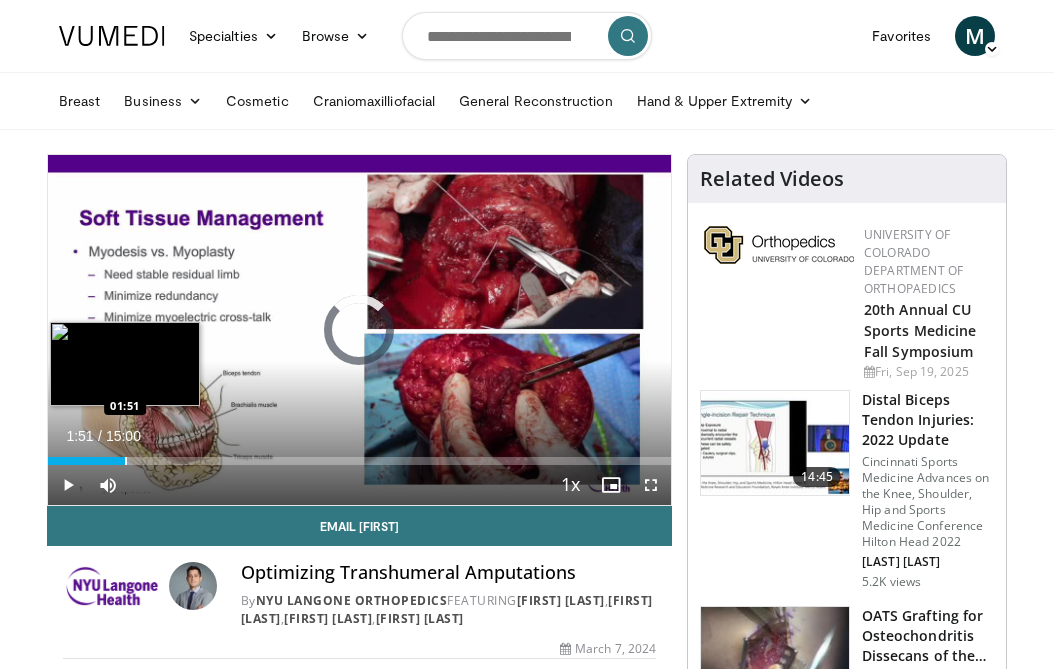 click at bounding box center (126, 461) 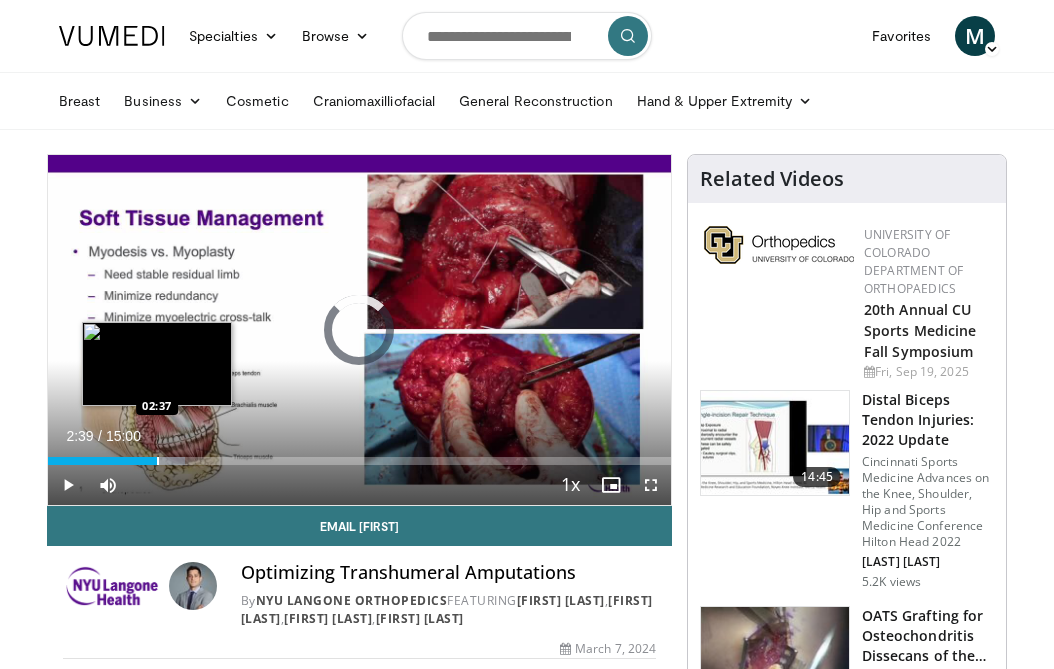 click at bounding box center [158, 461] 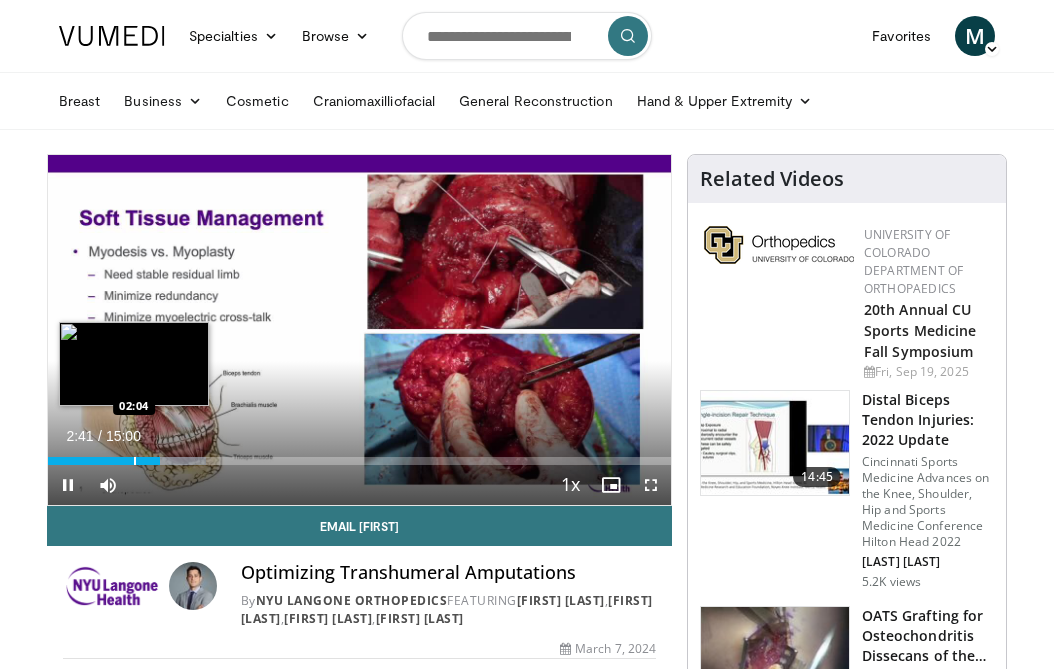 click at bounding box center (135, 461) 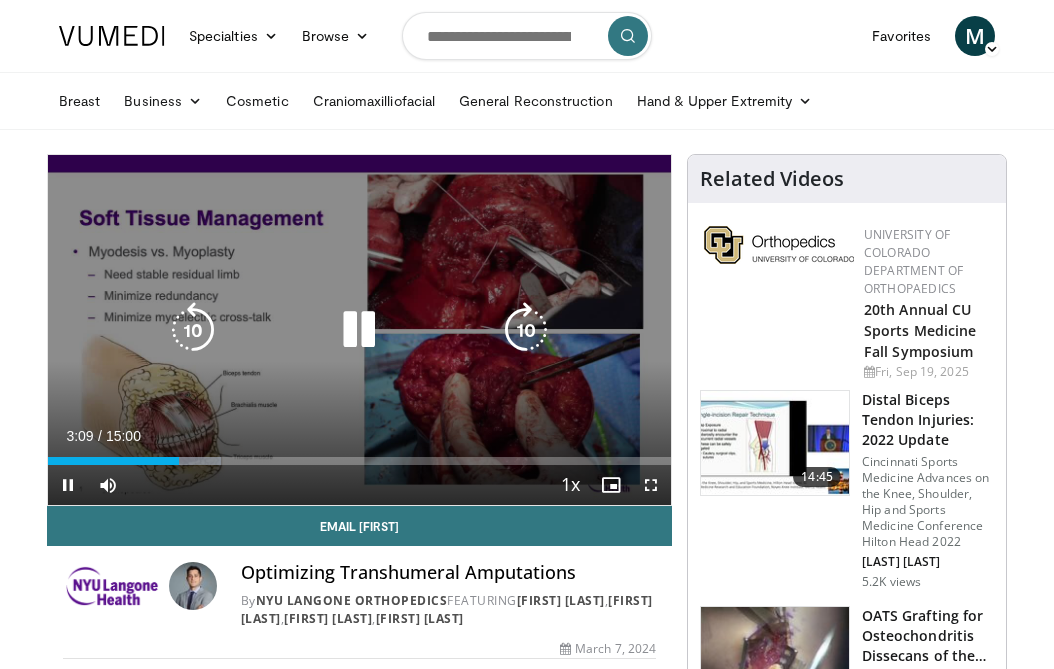 click at bounding box center [359, 330] 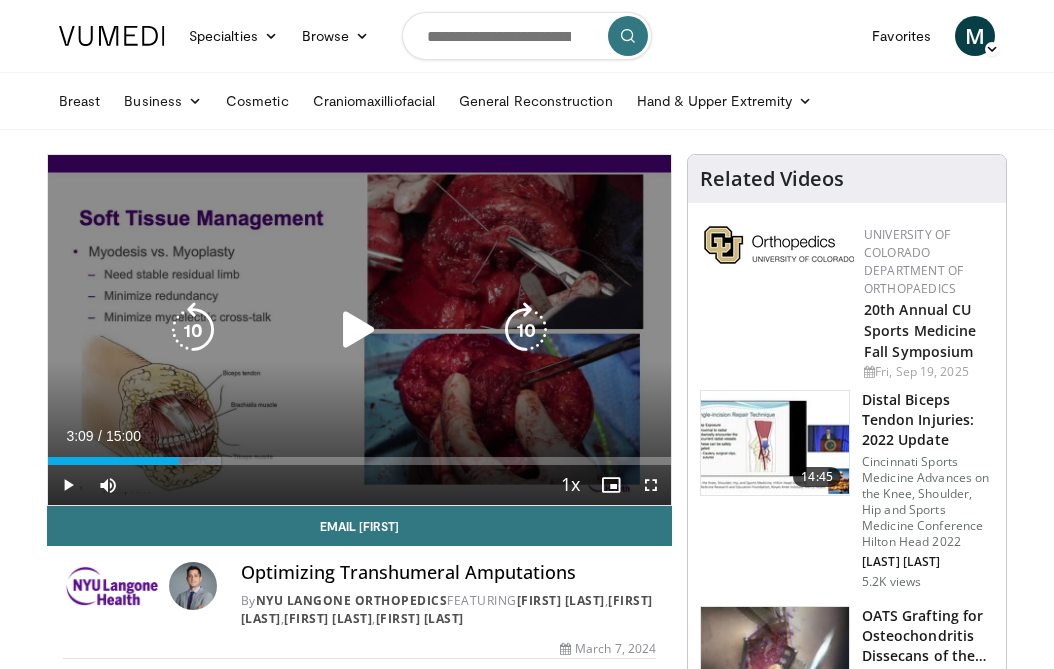 type 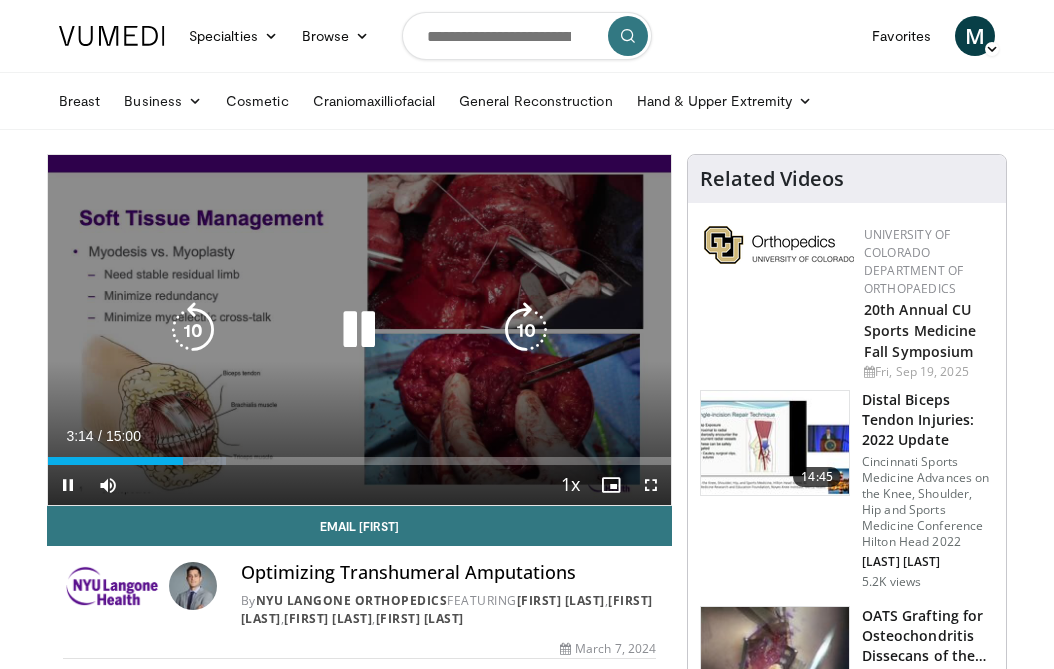click at bounding box center [359, 330] 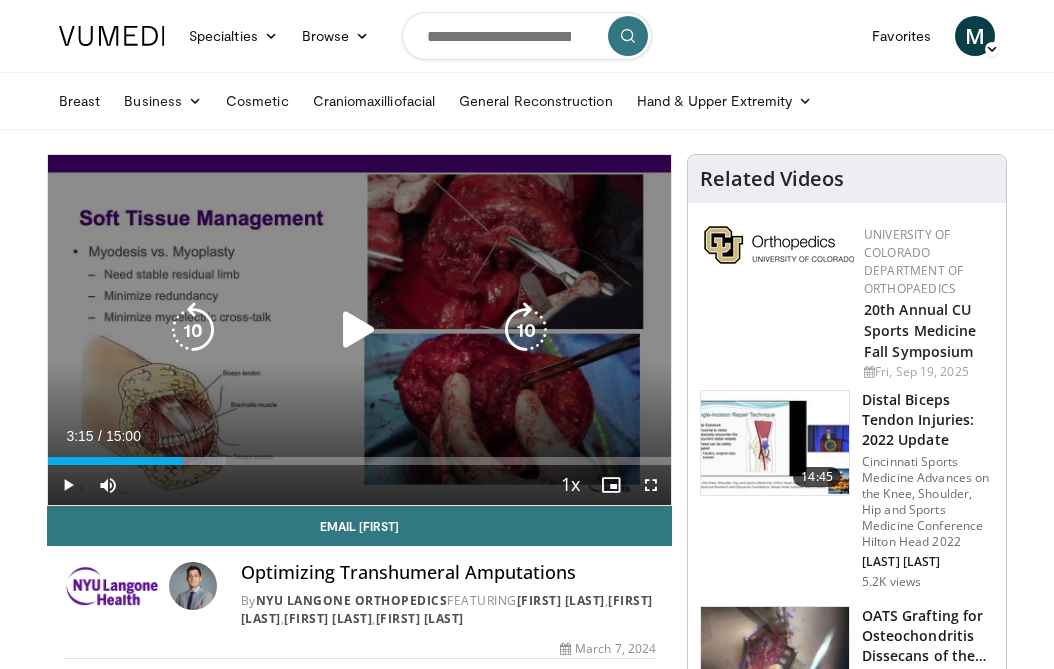 click at bounding box center (359, 330) 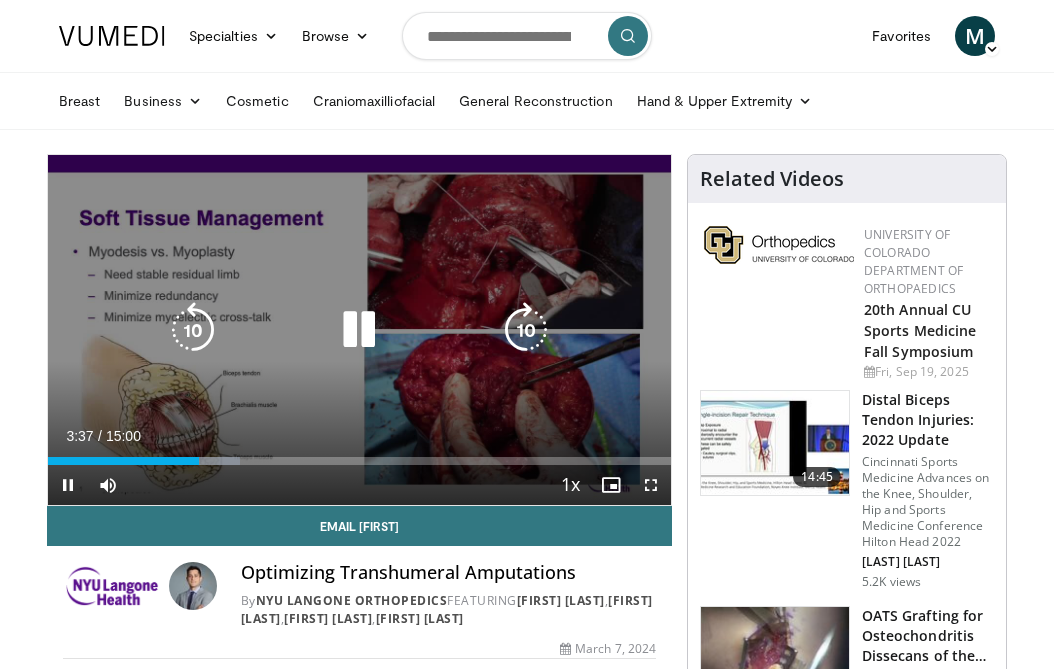 click at bounding box center (359, 330) 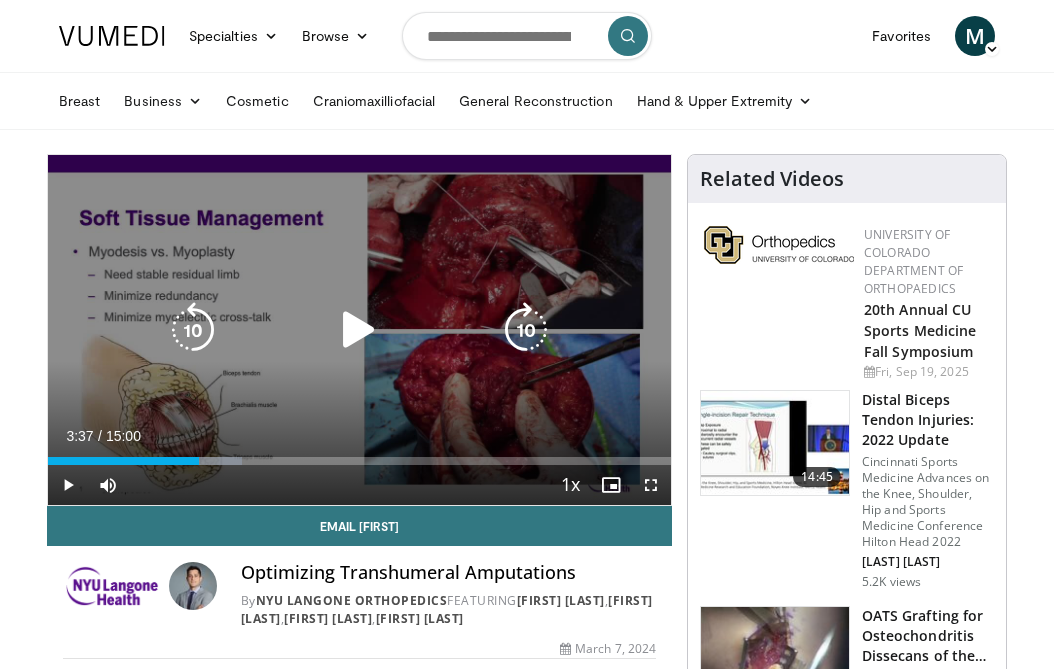 click on "30 seconds
Tap to unmute" at bounding box center (359, 330) 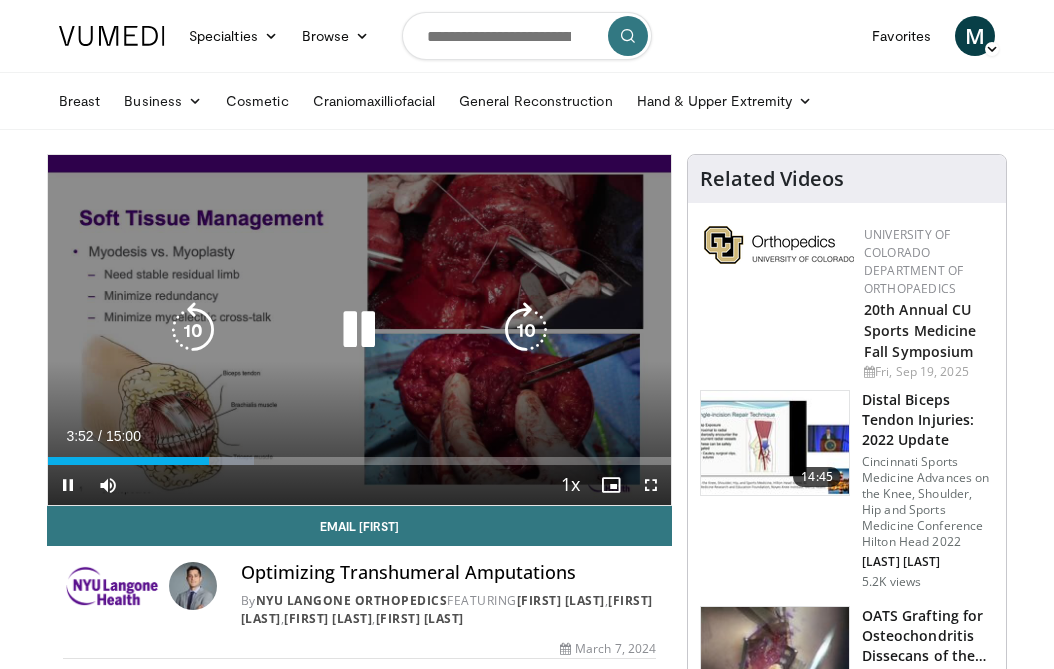 click at bounding box center [359, 330] 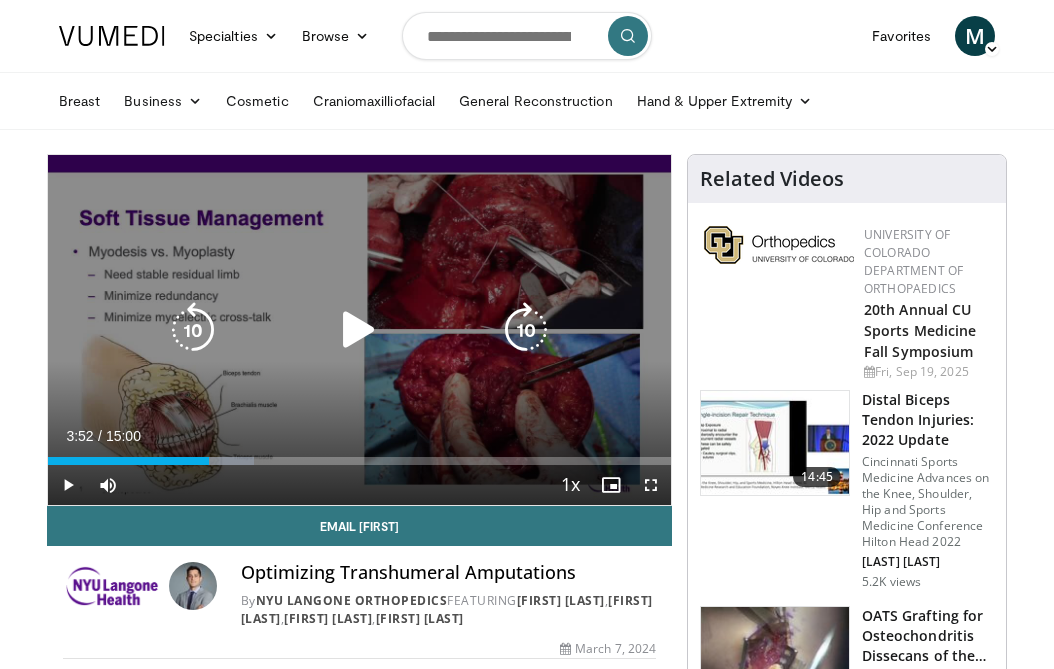 click at bounding box center [359, 330] 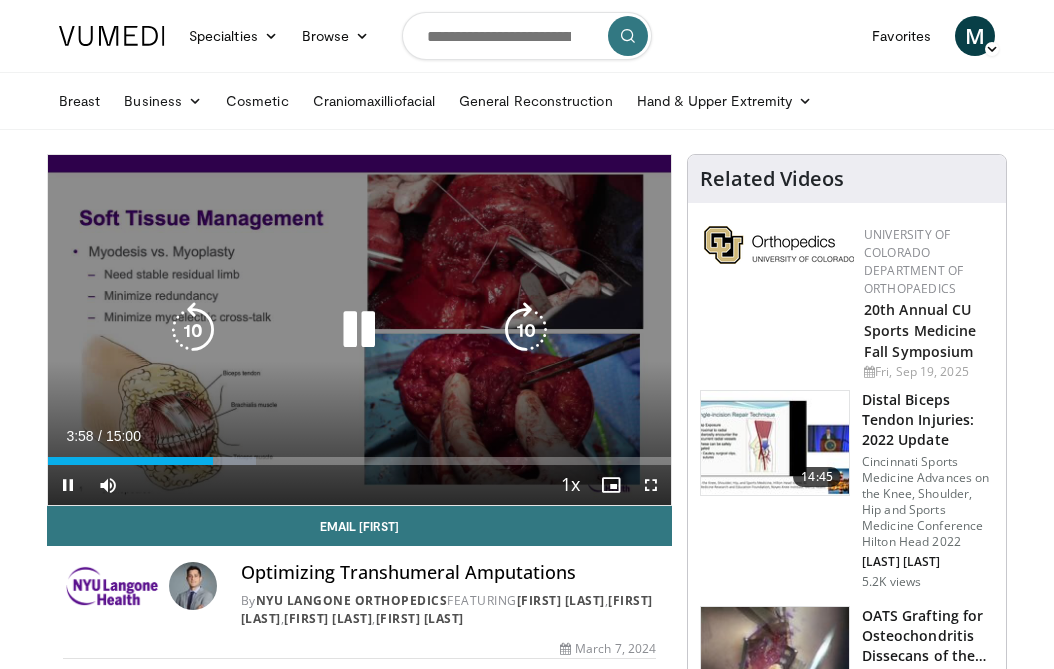 click at bounding box center (359, 330) 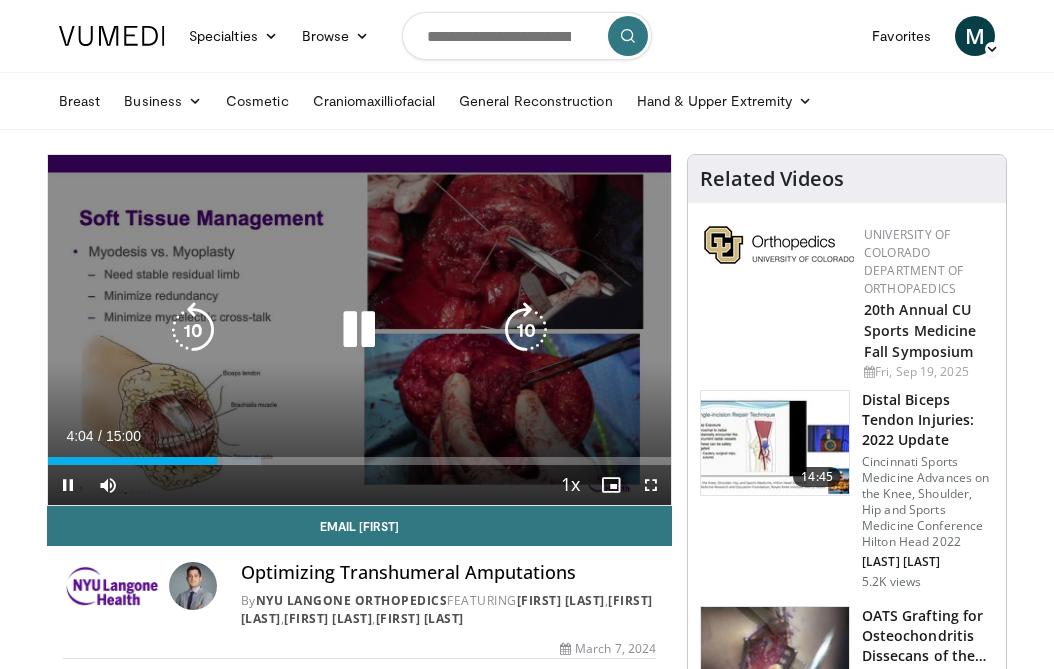 click at bounding box center (359, 330) 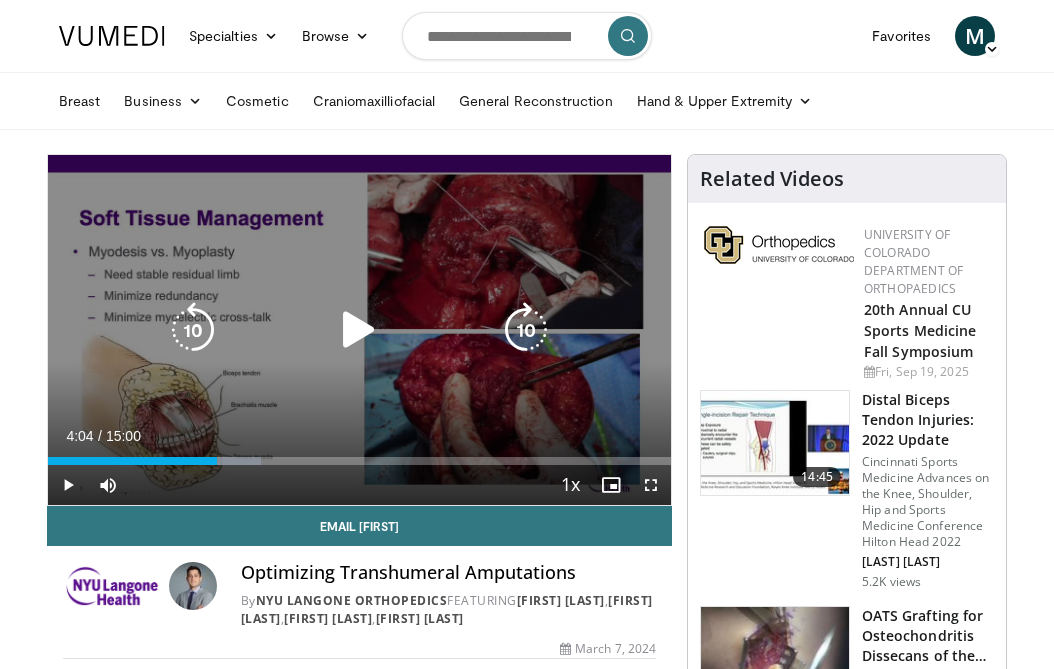 click at bounding box center [359, 330] 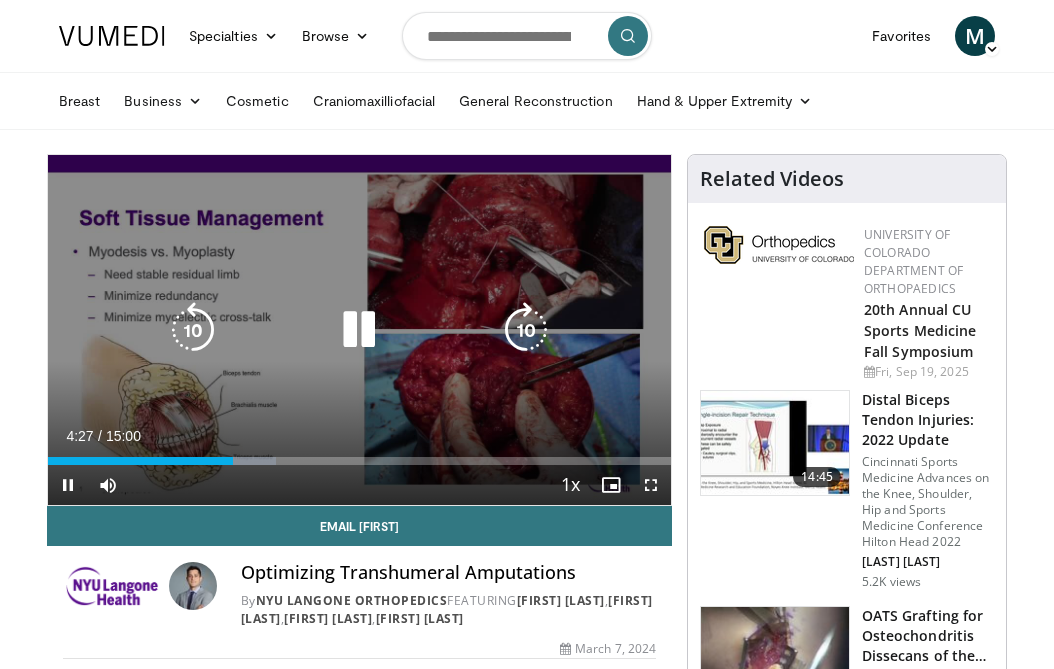 click at bounding box center (359, 330) 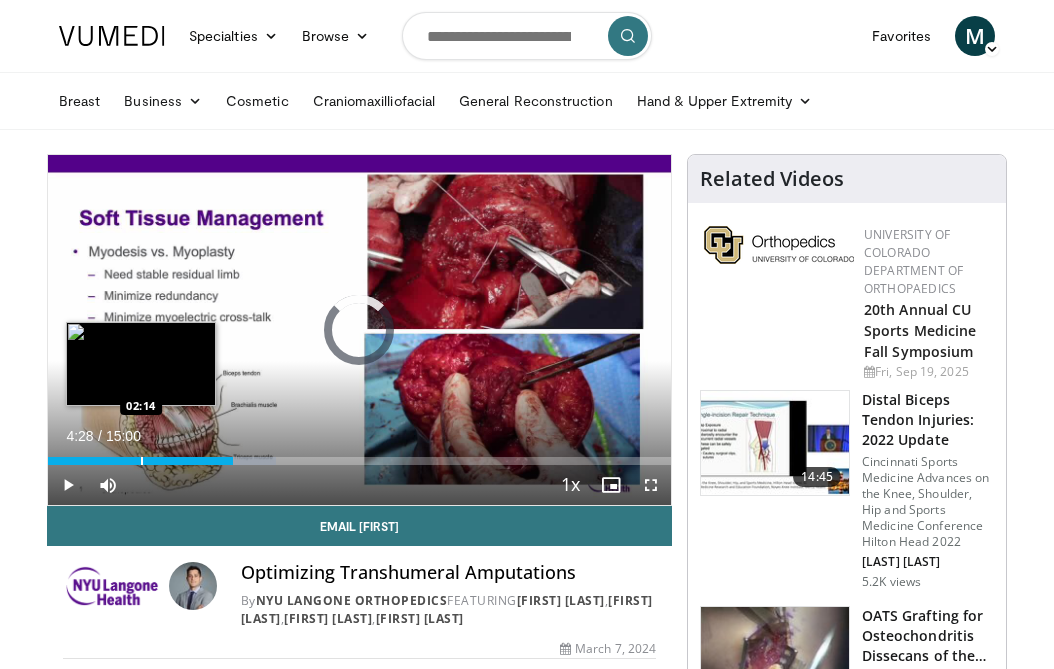 click at bounding box center [142, 461] 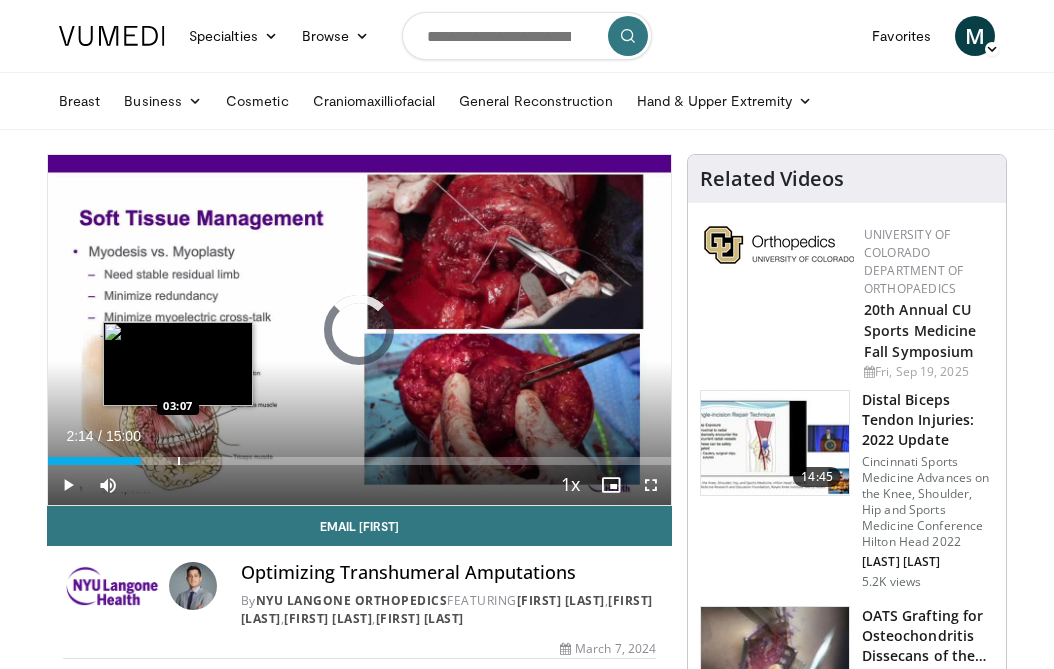 click on "Loaded :  0.00% 03:06 03:07" at bounding box center (359, 455) 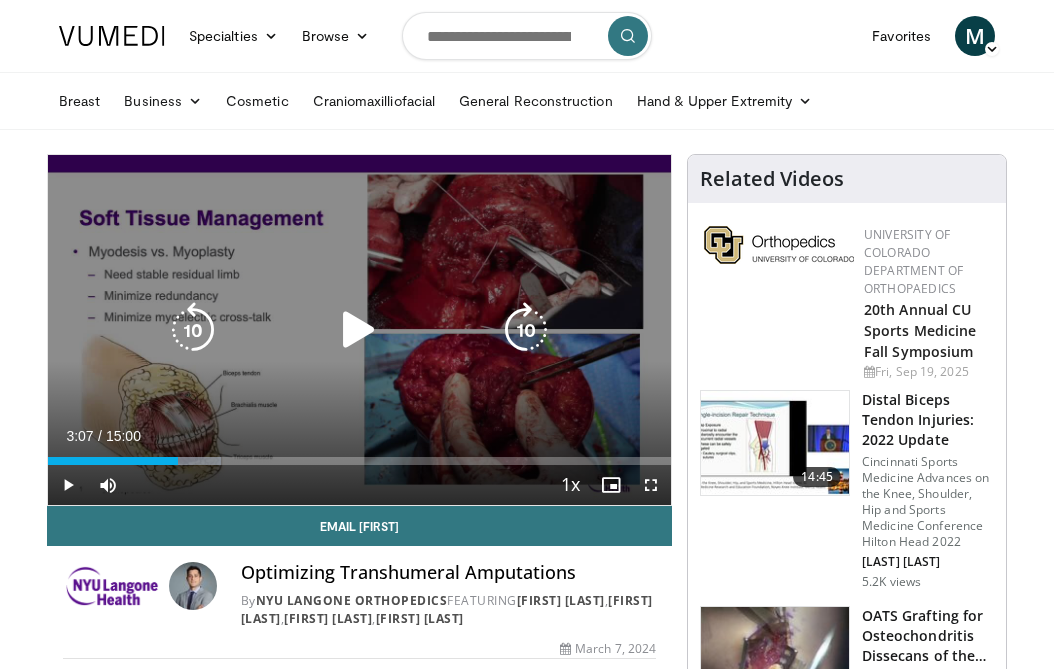 click at bounding box center [359, 330] 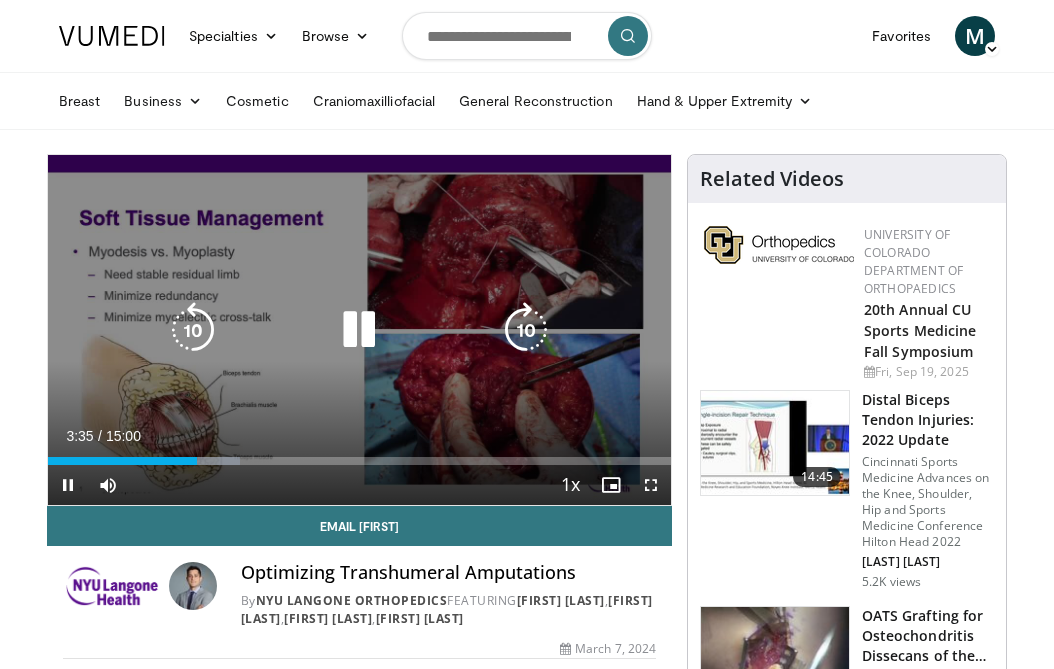 click at bounding box center (359, 330) 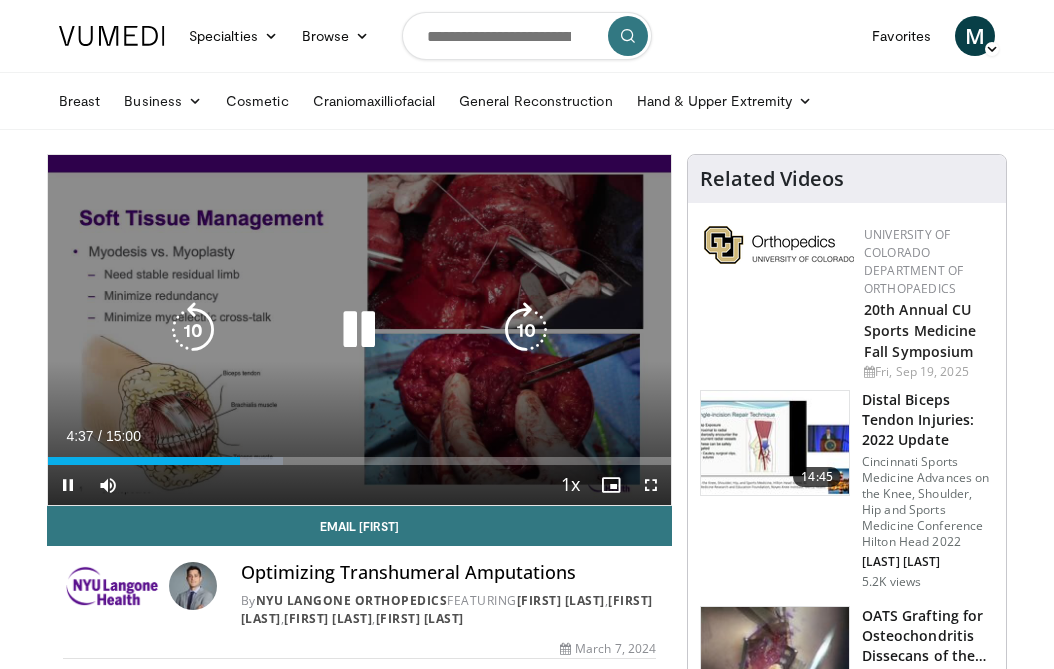 click at bounding box center (359, 330) 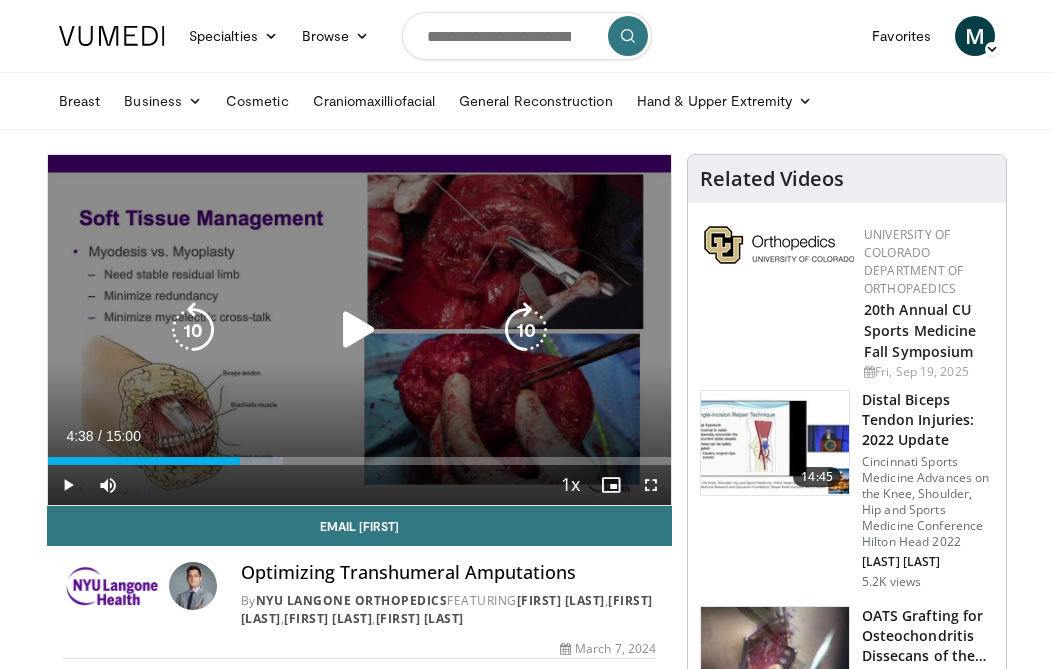 click at bounding box center (359, 330) 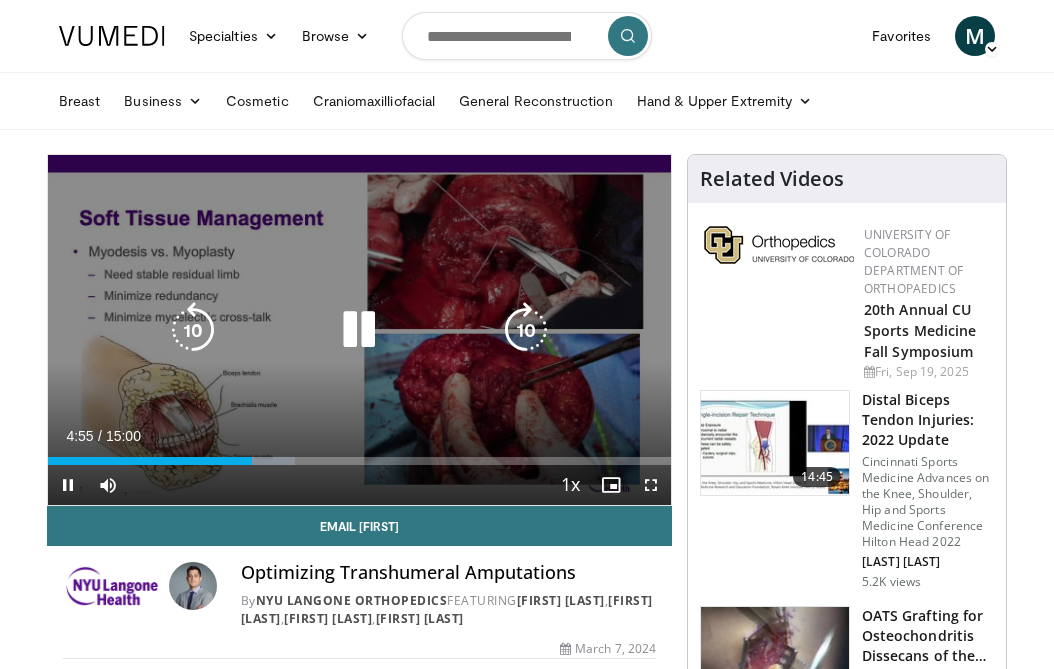 scroll, scrollTop: 7, scrollLeft: 0, axis: vertical 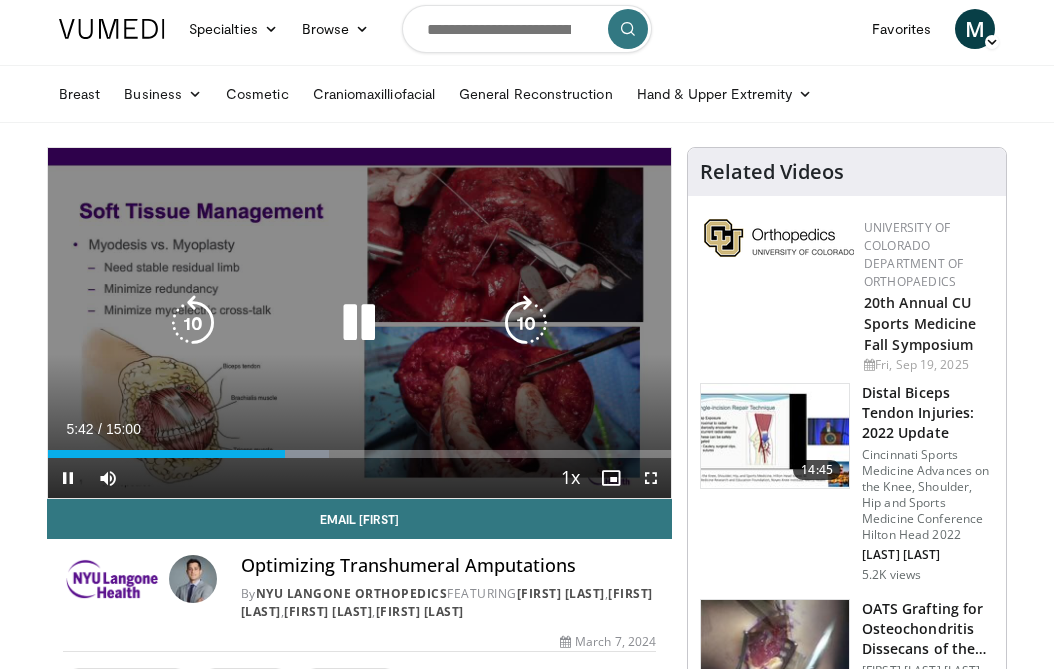 click at bounding box center (359, 323) 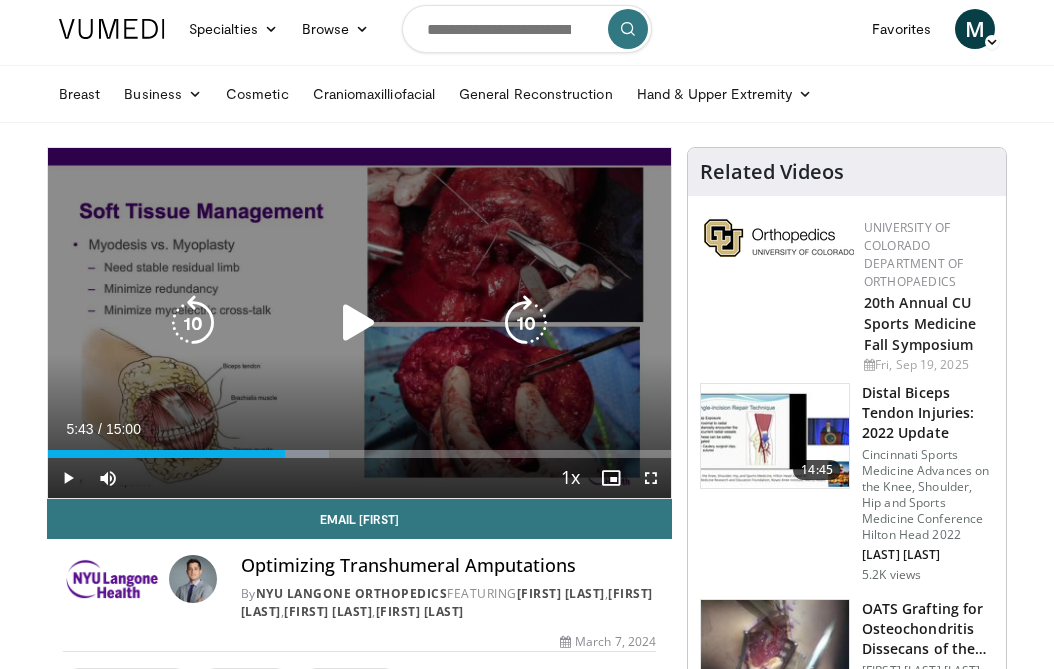 click at bounding box center [359, 323] 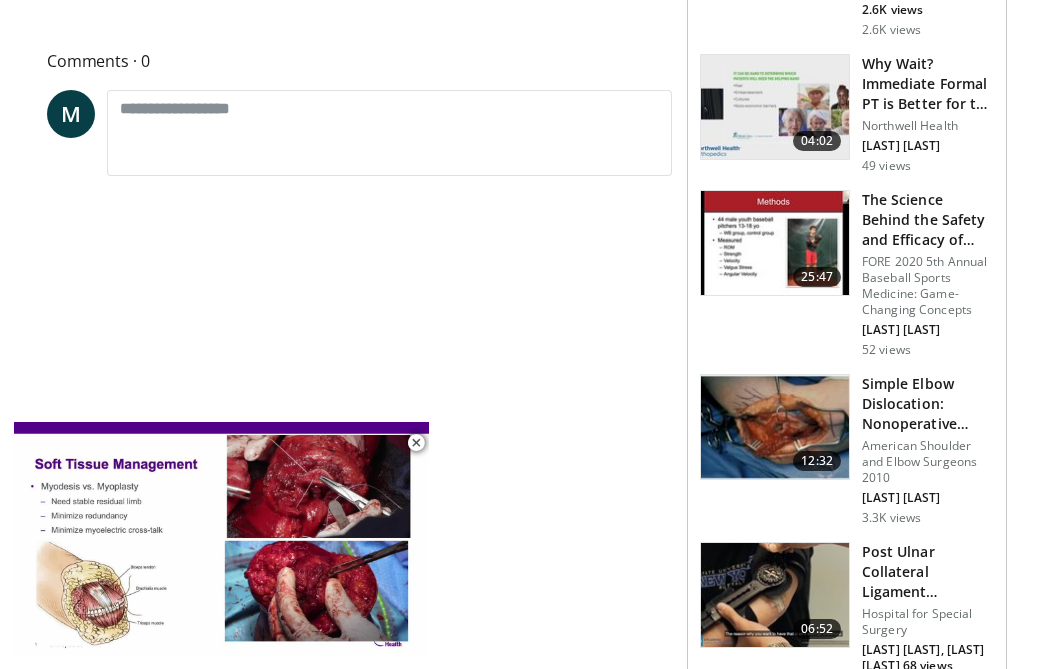 scroll, scrollTop: 711, scrollLeft: 0, axis: vertical 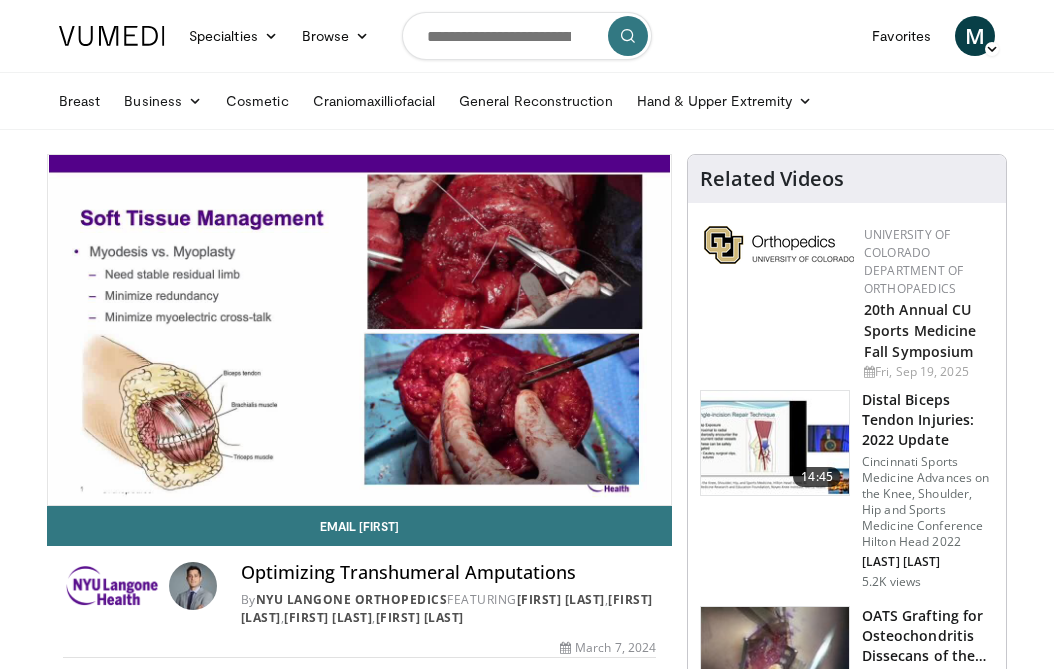 click on "Specialties
Adult & Family Medicine
Allergy, Asthma, Immunology
Anesthesiology
Cardiology
Dental
Dermatology
Endocrinology
Gastroenterology & Hepatology
General Surgery
Hematology & Oncology
Infectious Disease
Nephrology
Neurology
Neurosurgery
Obstetrics & Gynecology
Ophthalmology
Oral Maxillofacial
Orthopaedics
Otolaryngology
Pediatrics
Plastic Surgery
Podiatry
Psychiatry
Pulmonology
Radiation Oncology
Radiology
Rheumatology
Urology" at bounding box center (527, 2055) 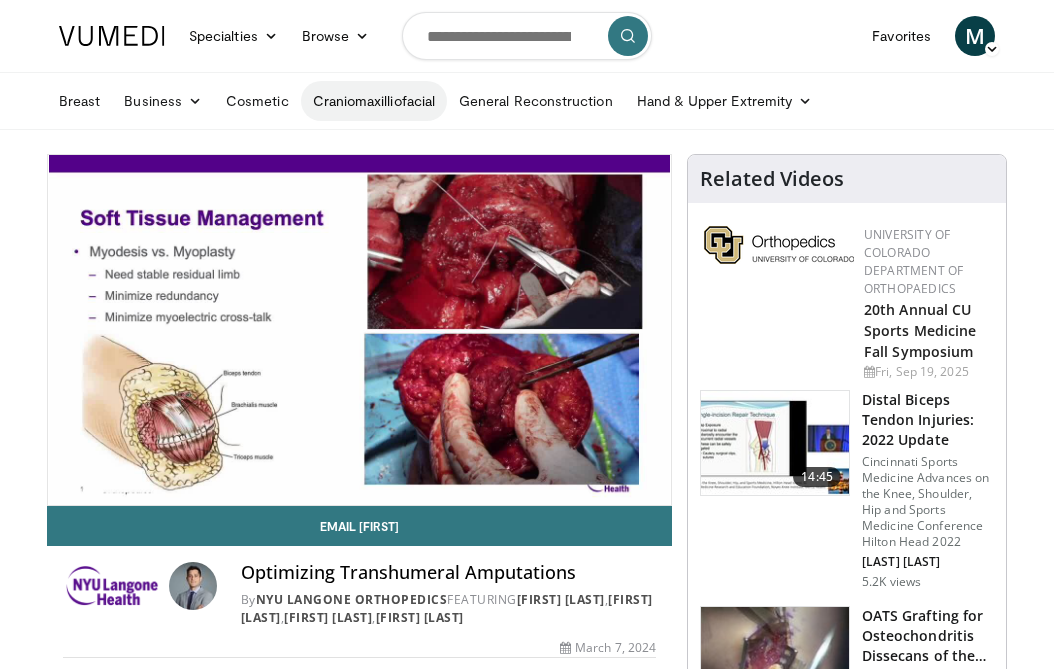 click on "Craniomaxilliofacial" at bounding box center (374, 101) 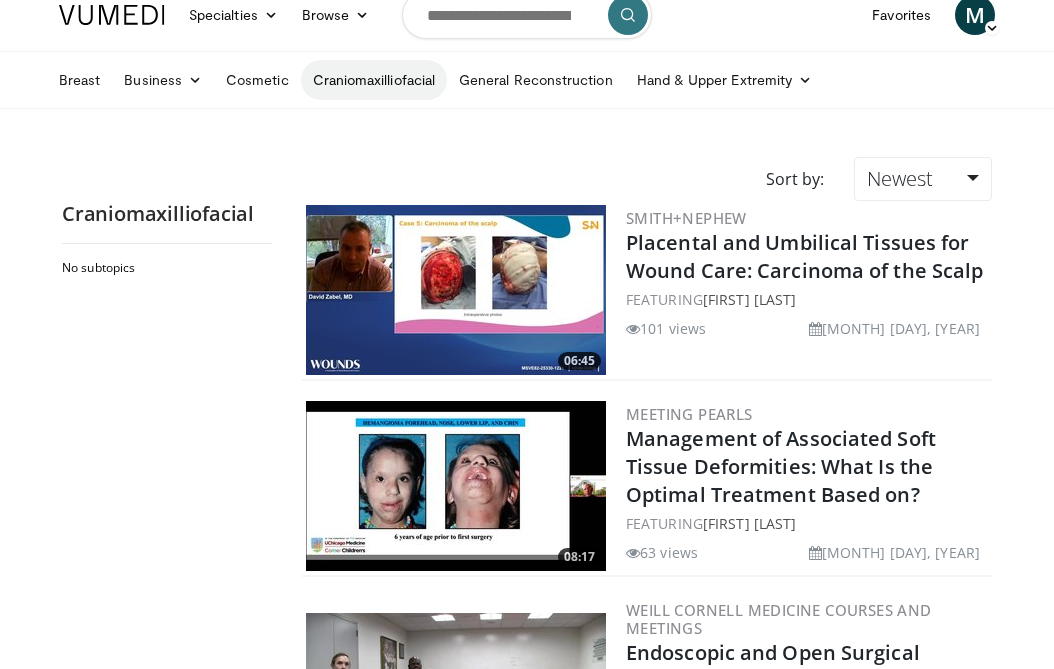 scroll, scrollTop: 0, scrollLeft: 0, axis: both 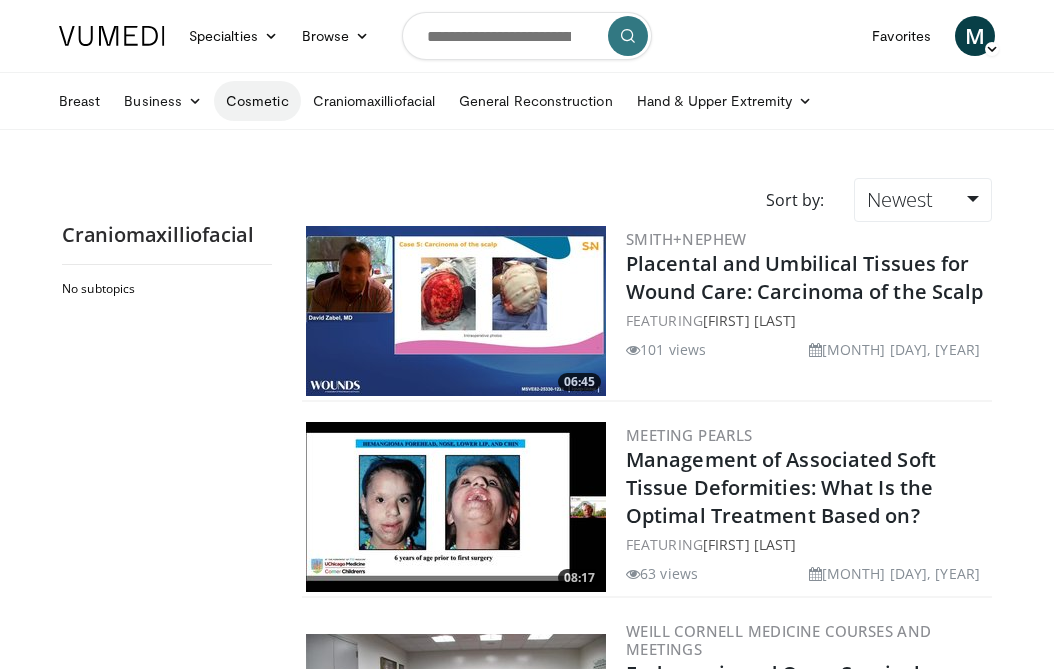 click on "Cosmetic" at bounding box center (257, 101) 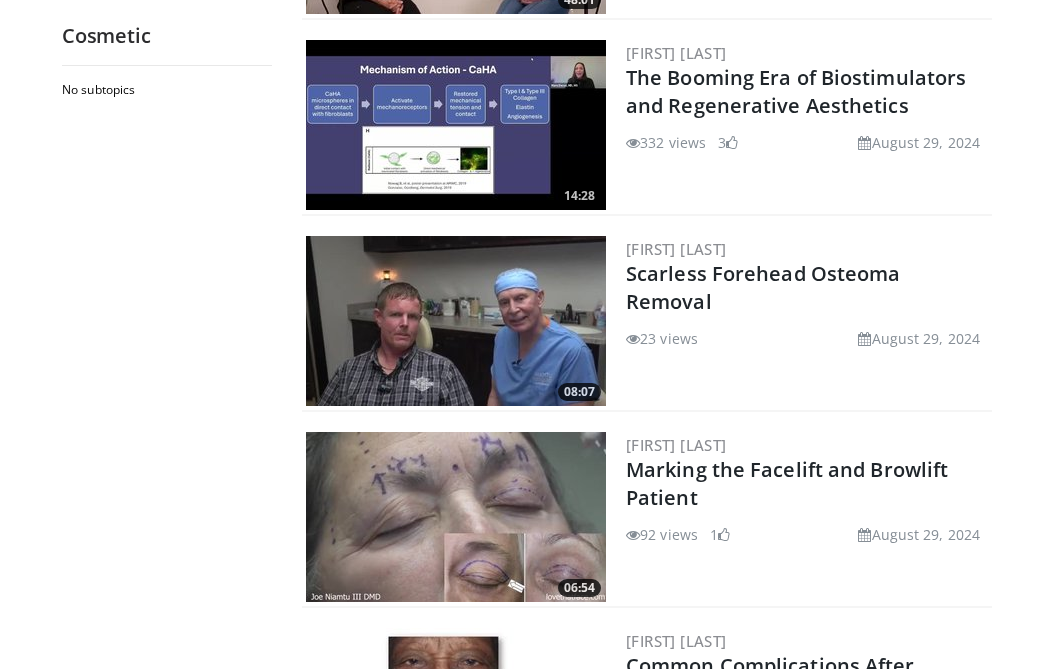 scroll, scrollTop: 0, scrollLeft: 0, axis: both 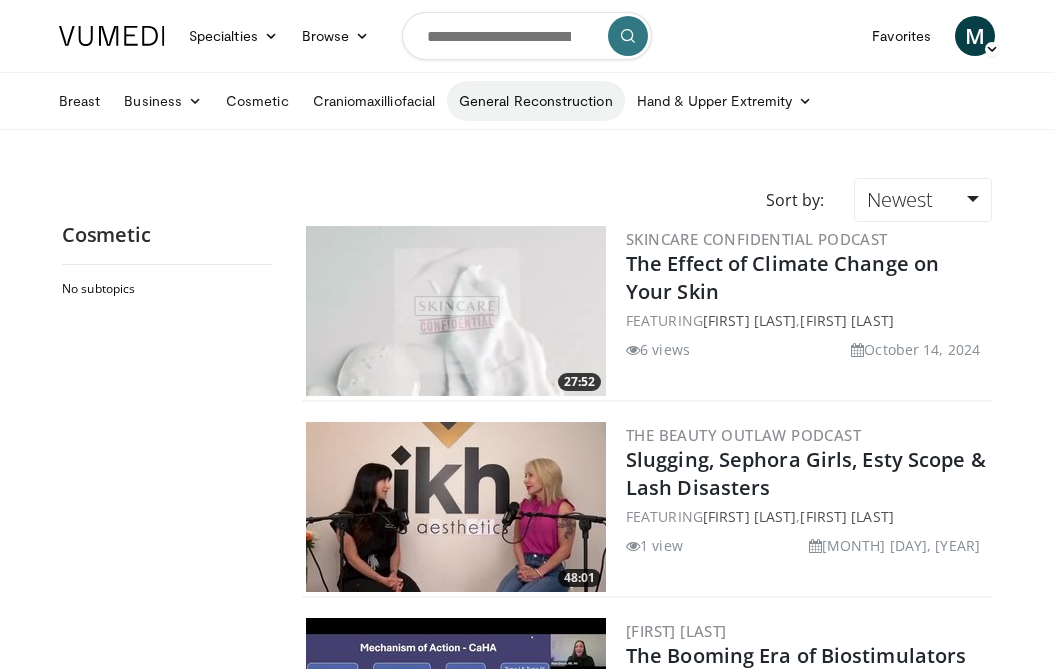 click on "General Reconstruction" at bounding box center [536, 101] 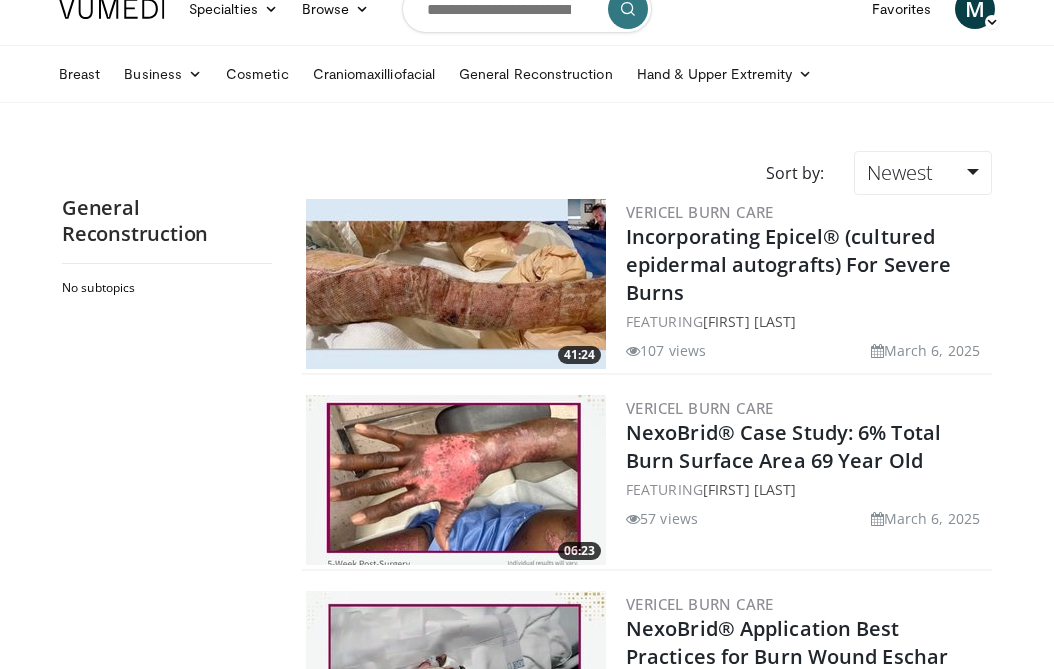 scroll, scrollTop: 28, scrollLeft: 0, axis: vertical 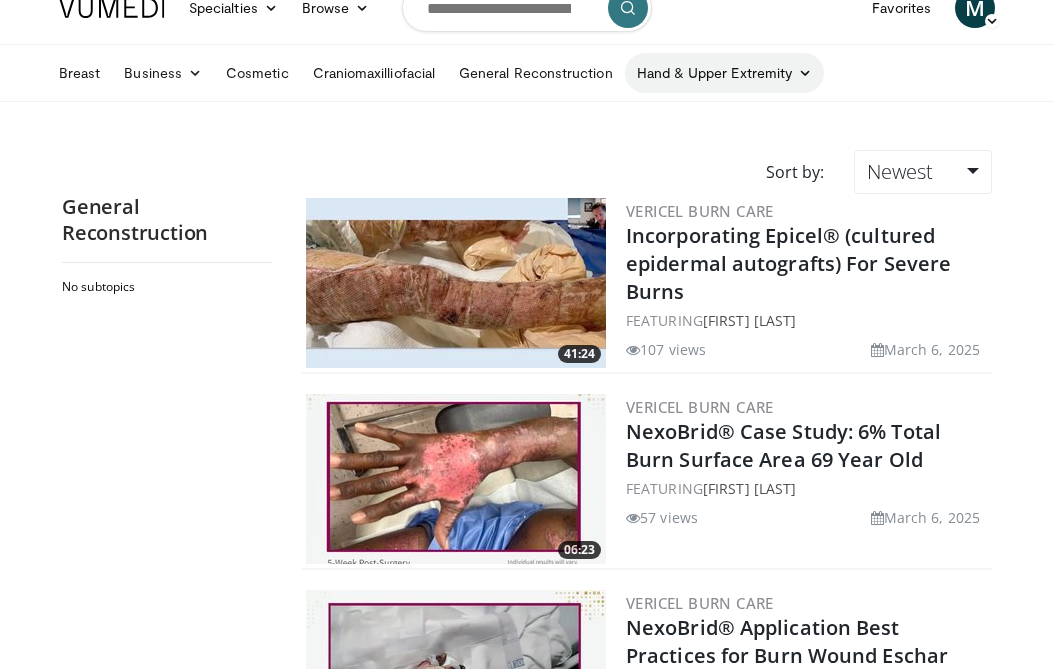 click on "Hand & Upper Extremity" at bounding box center (725, 73) 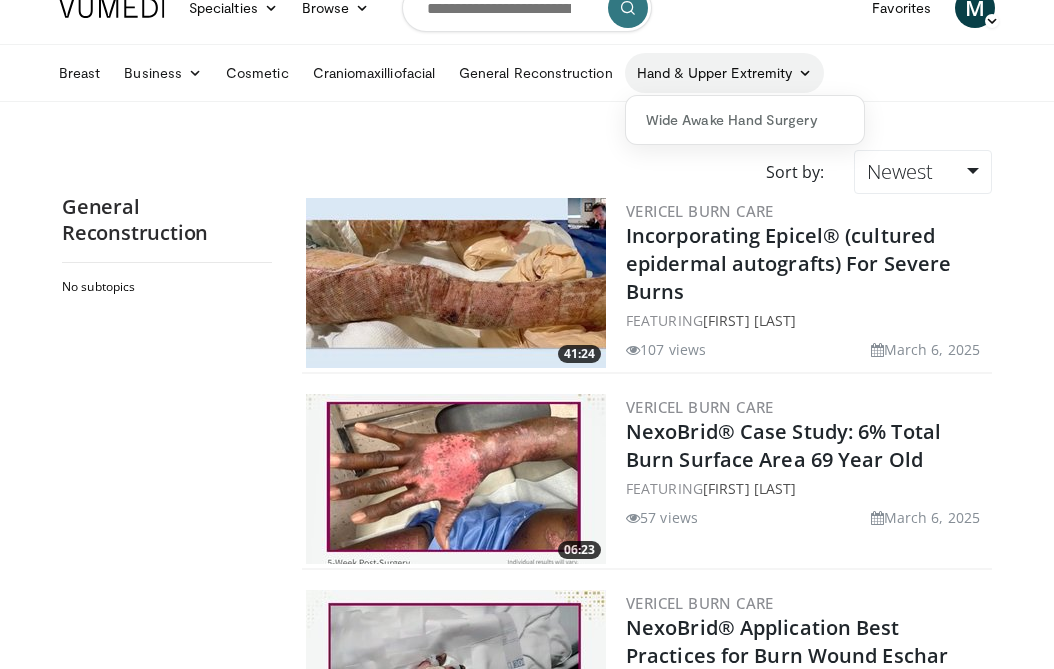 click on "Hand & Upper Extremity" at bounding box center (725, 73) 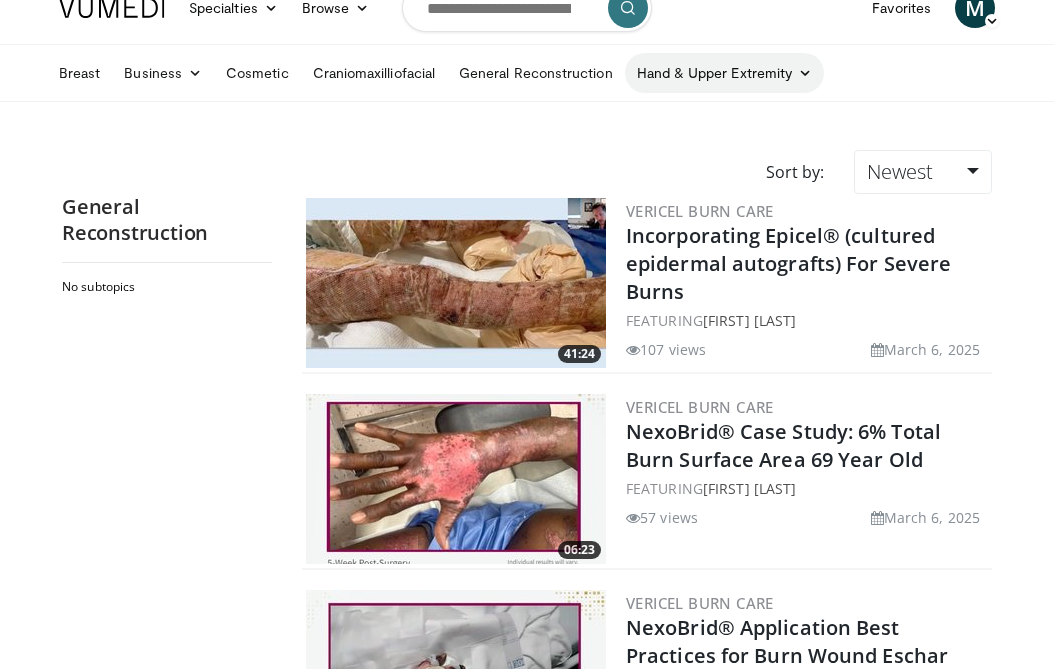 click on "Hand & Upper Extremity" at bounding box center [725, 73] 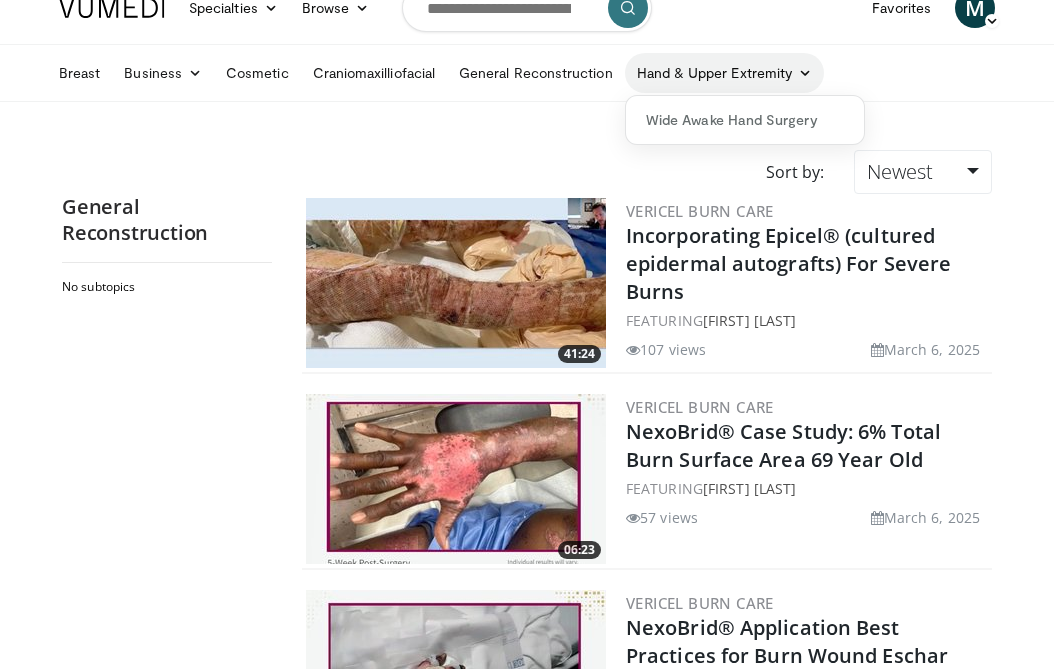 click on "Hand & Upper Extremity" at bounding box center [725, 73] 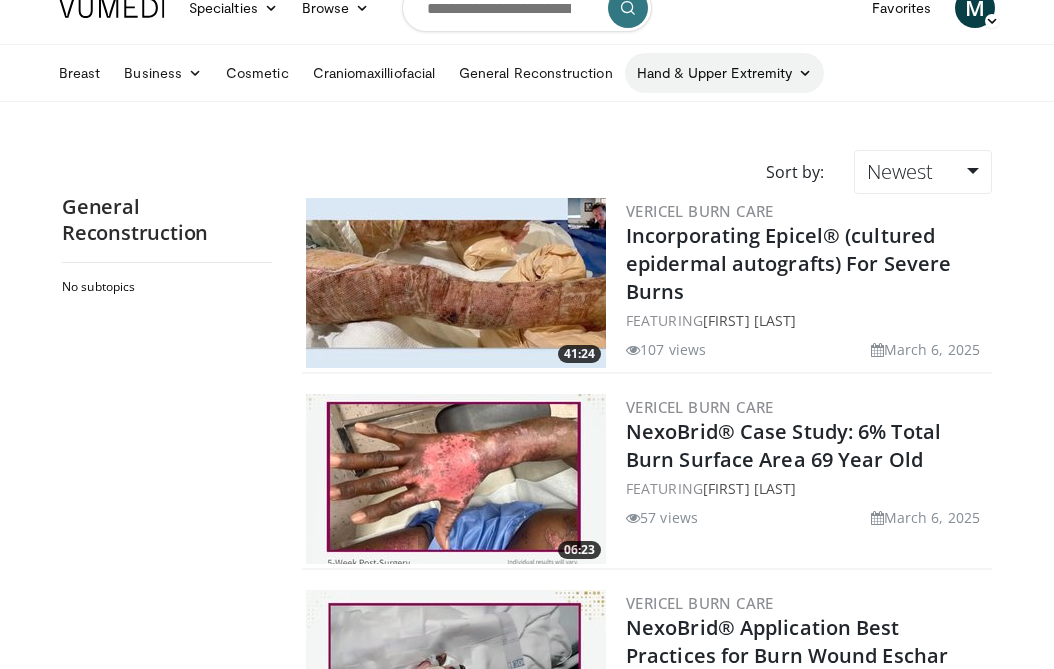 click on "Hand & Upper Extremity" at bounding box center (725, 73) 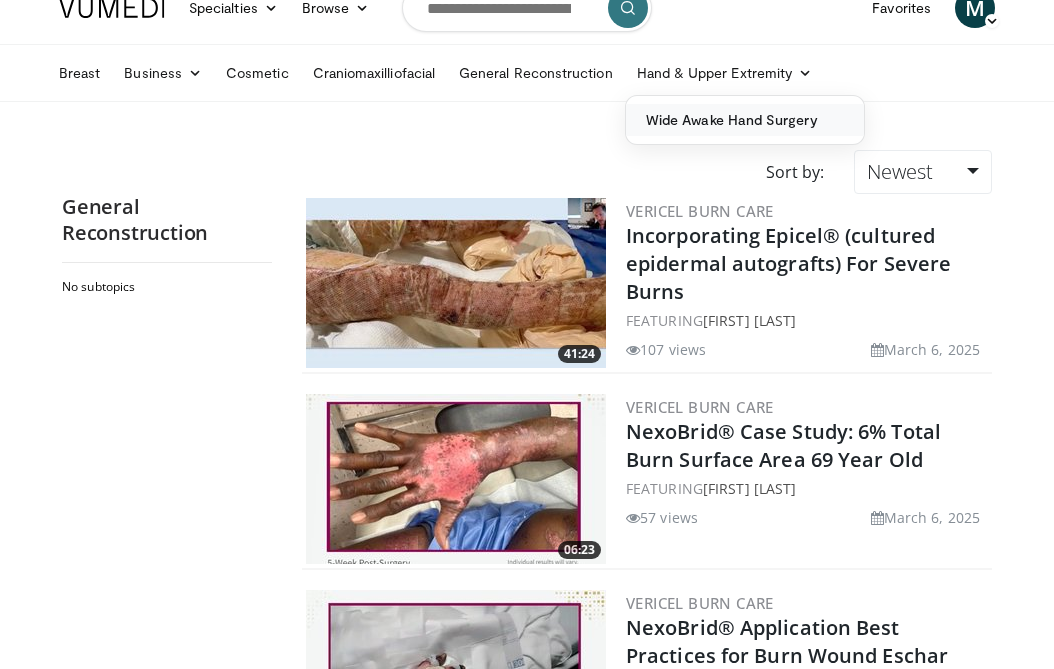 click on "Wide Awake Hand Surgery" at bounding box center [745, 120] 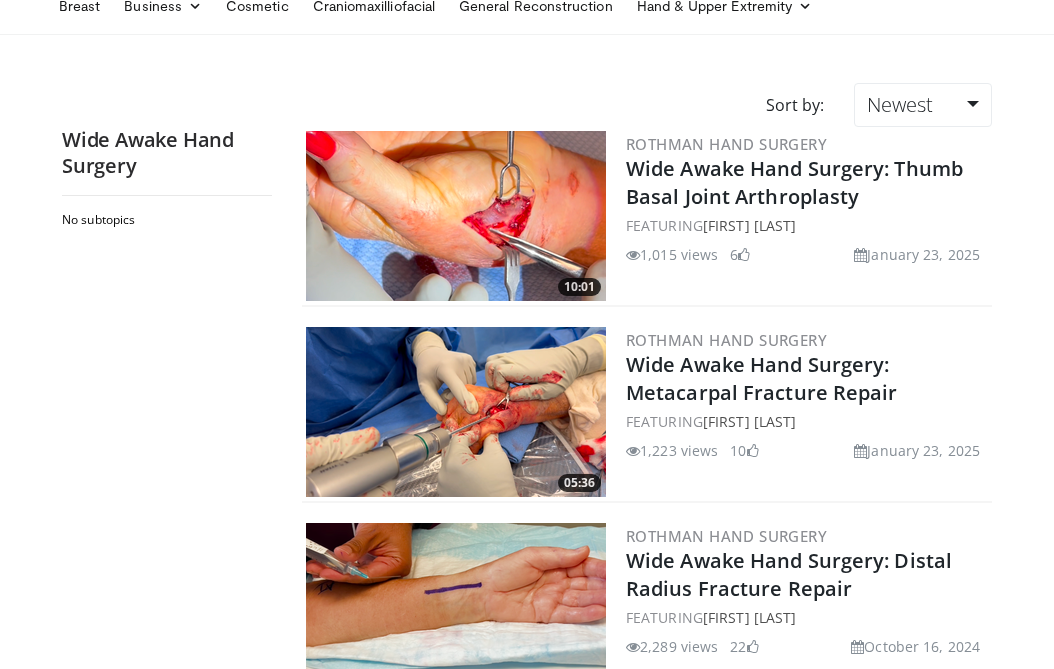 scroll, scrollTop: 0, scrollLeft: 0, axis: both 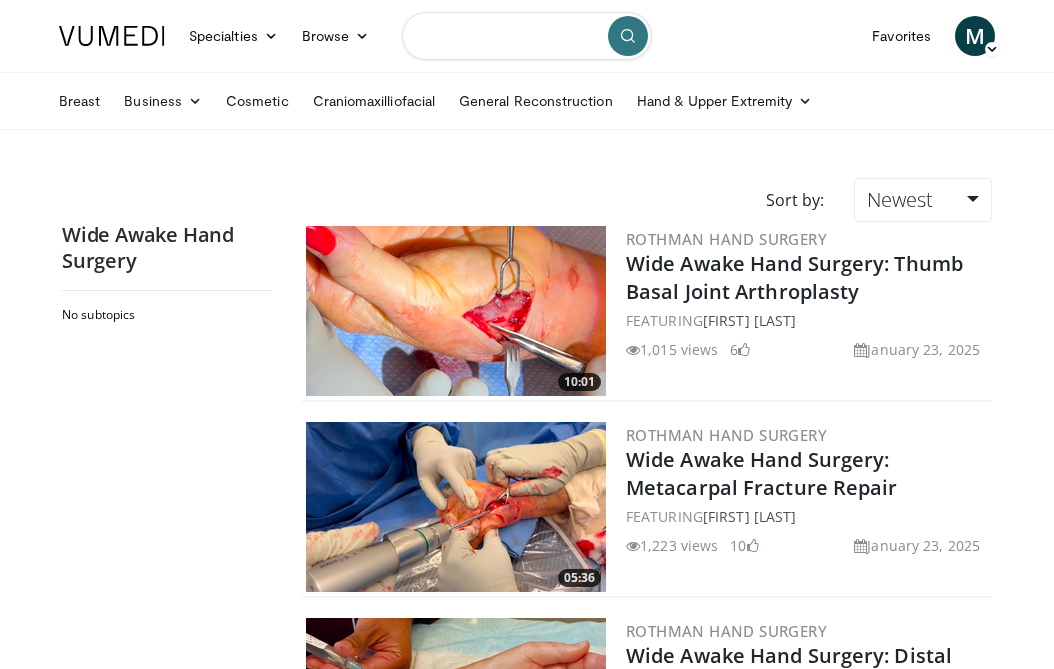 click at bounding box center [527, 36] 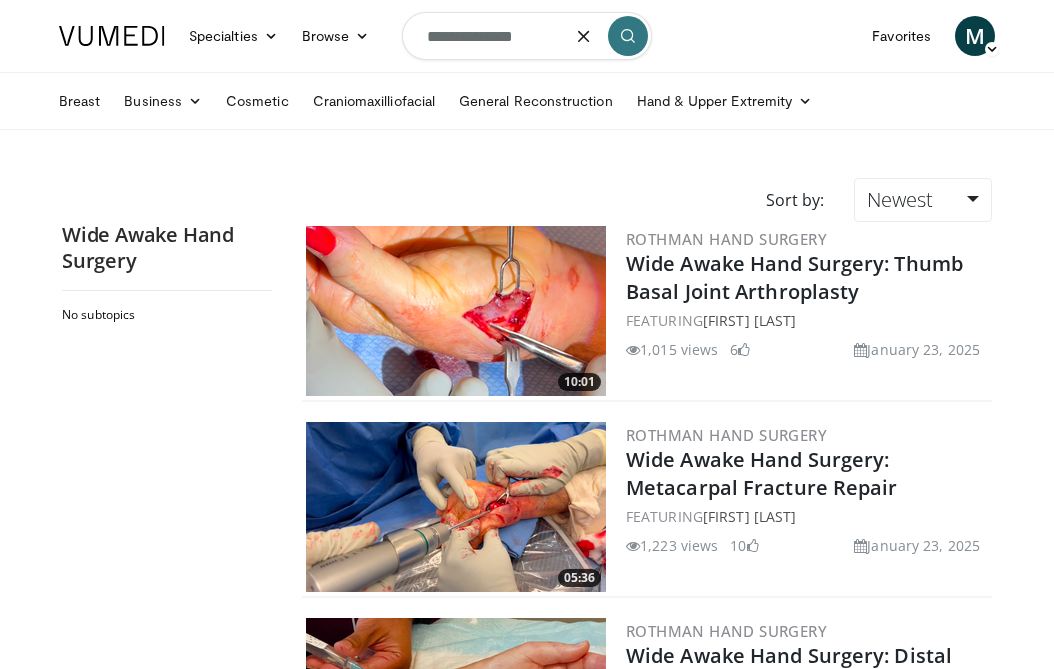 type on "**********" 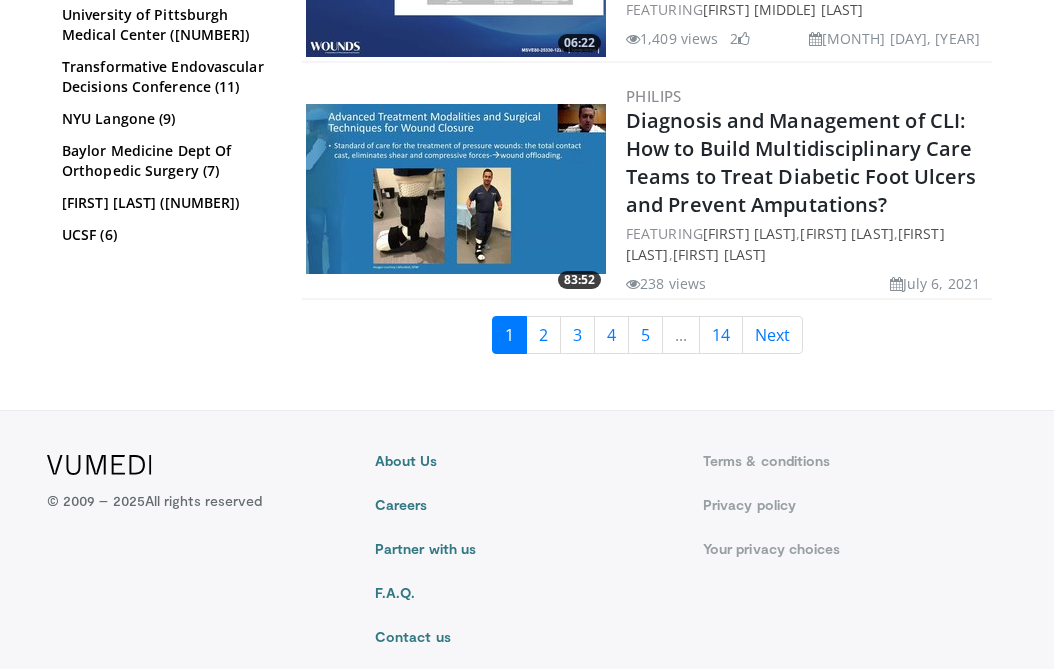 scroll, scrollTop: 4706, scrollLeft: 0, axis: vertical 